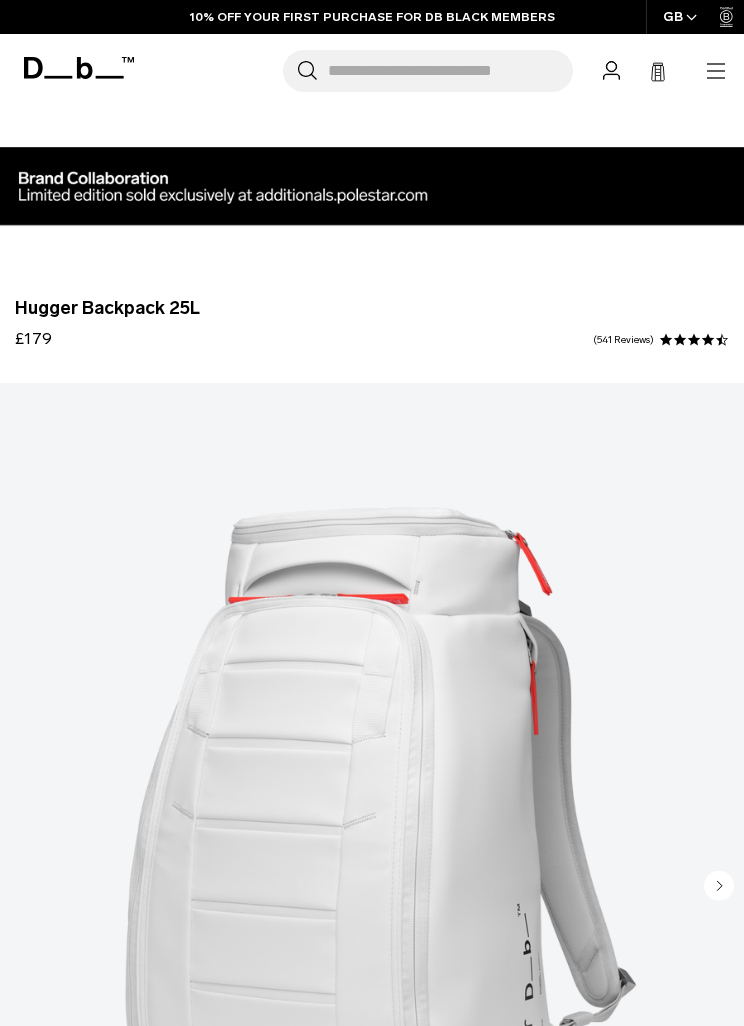 scroll, scrollTop: 0, scrollLeft: 0, axis: both 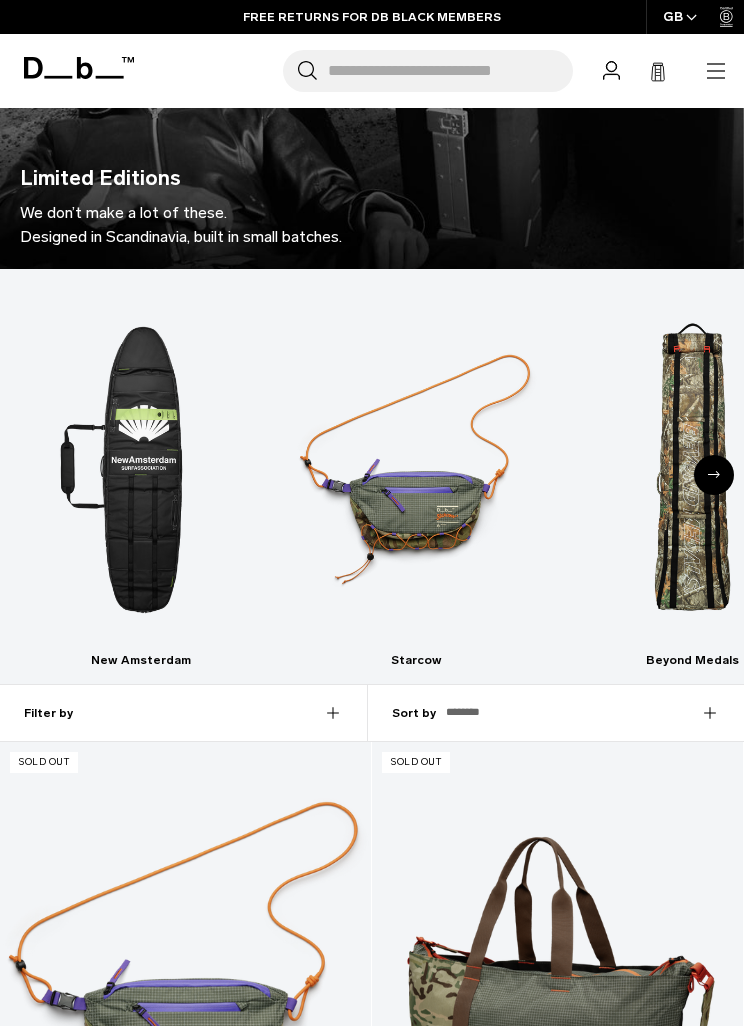 click at bounding box center (714, 475) 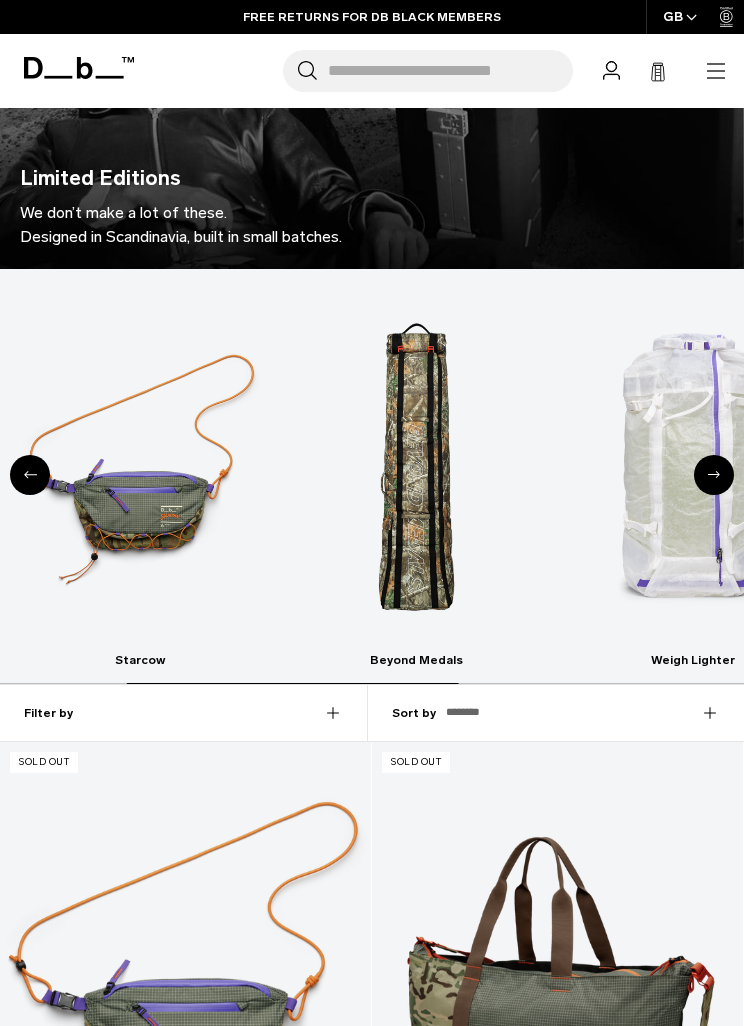 click 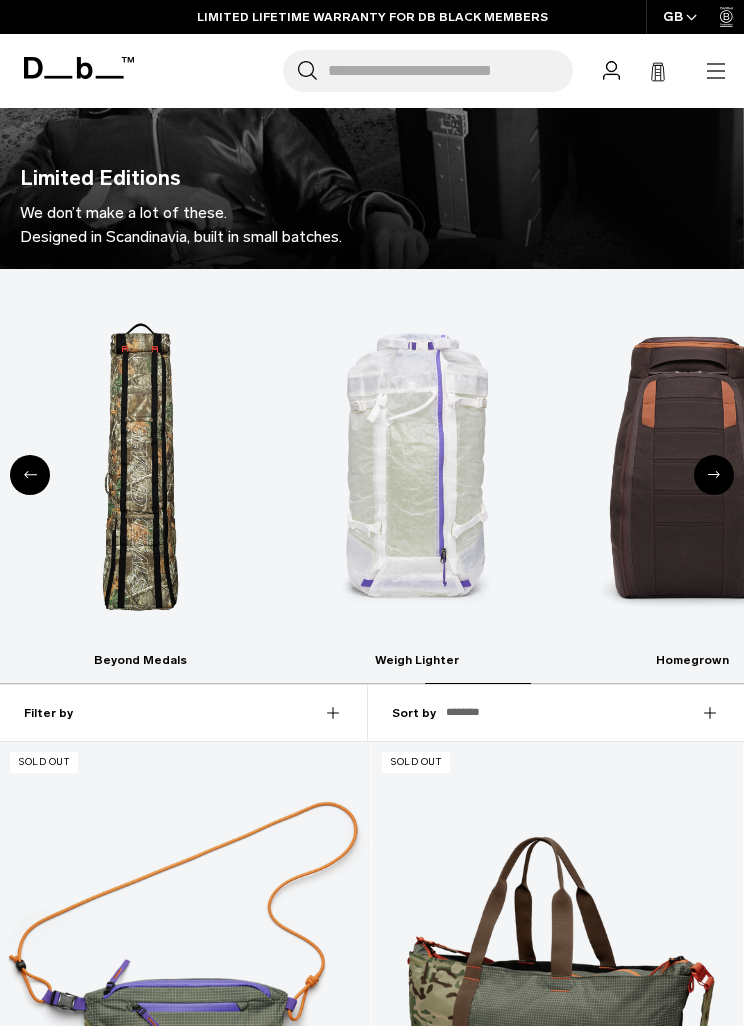 click 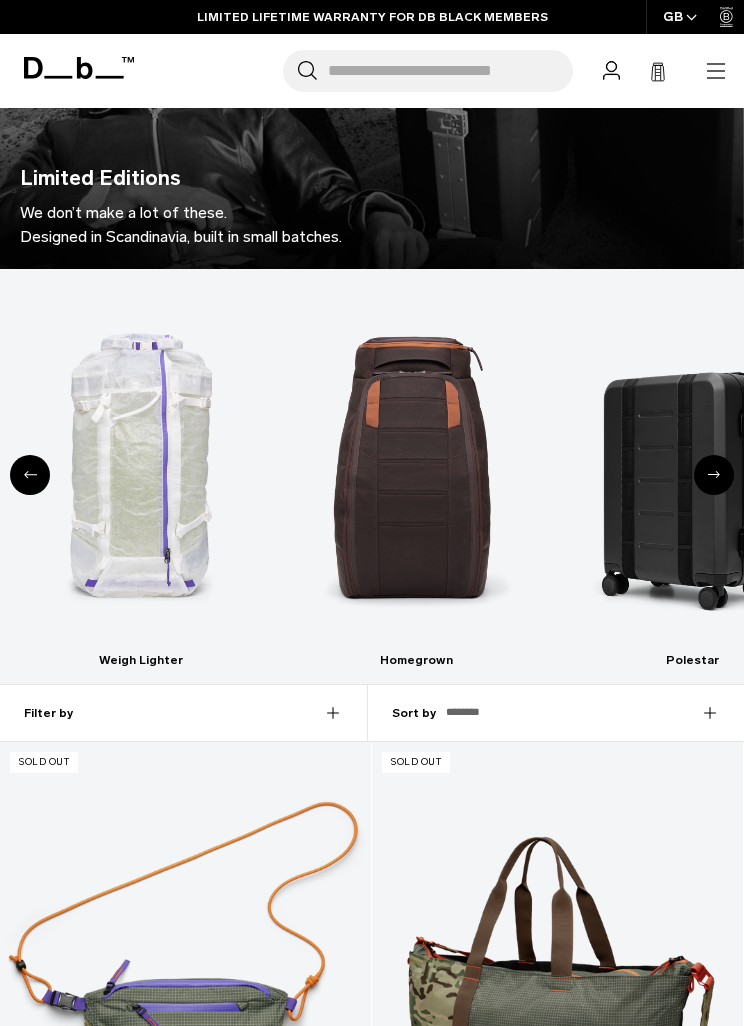 click 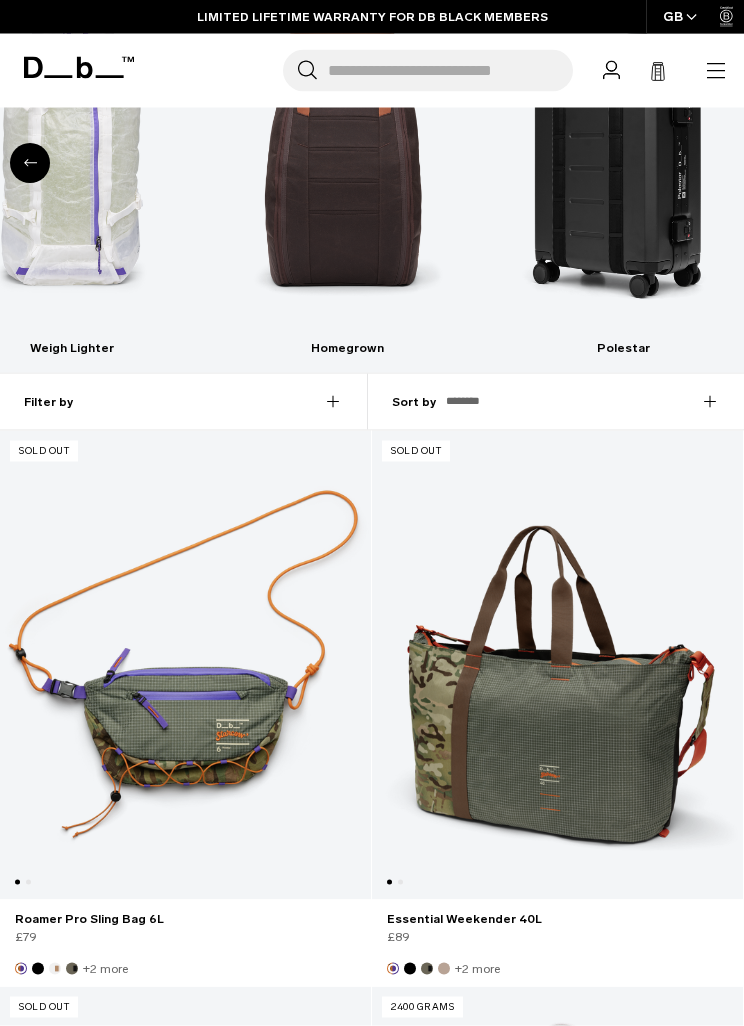 scroll, scrollTop: 607, scrollLeft: 0, axis: vertical 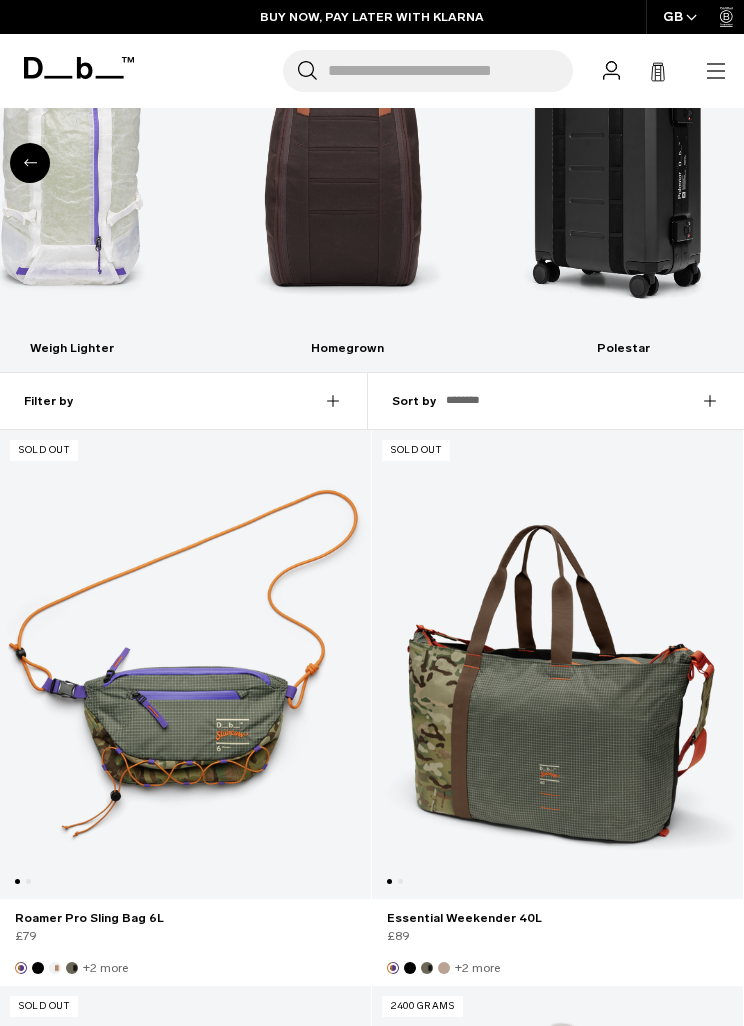 click on "Weigh Lighter" at bounding box center (71, 348) 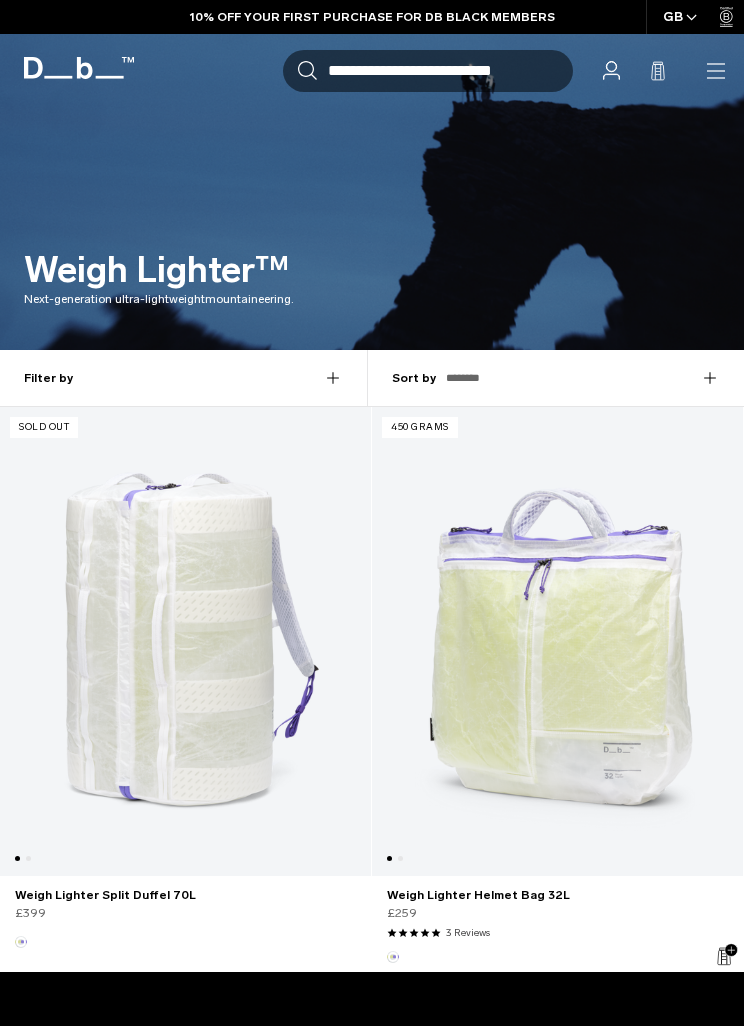 scroll, scrollTop: 0, scrollLeft: 0, axis: both 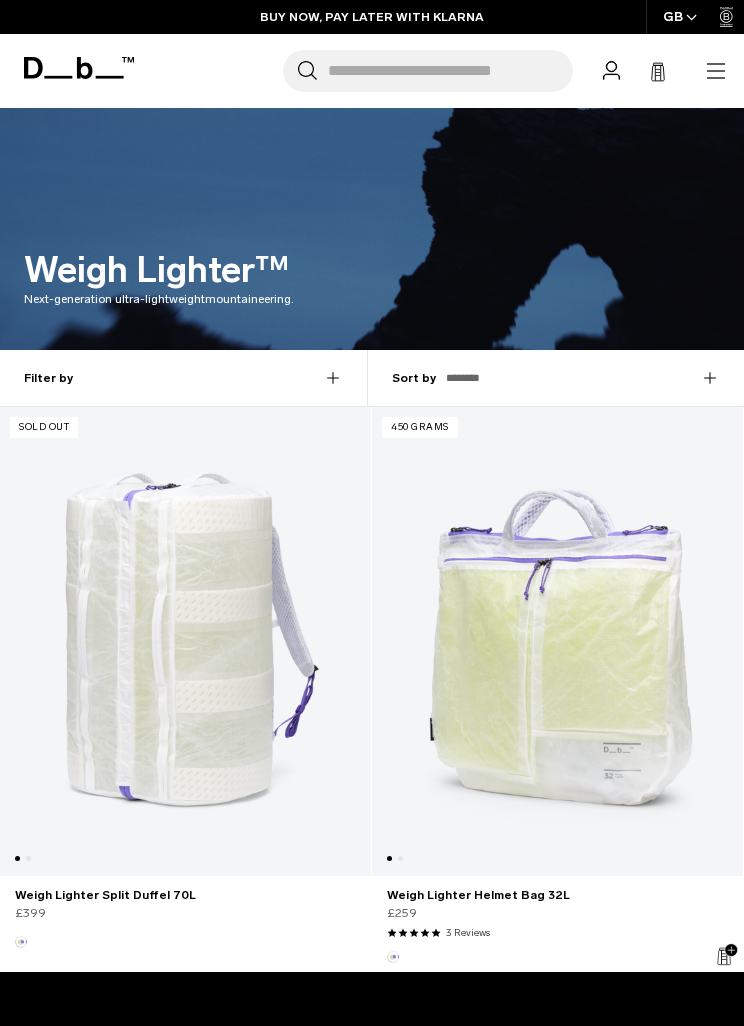 click at bounding box center [557, 641] 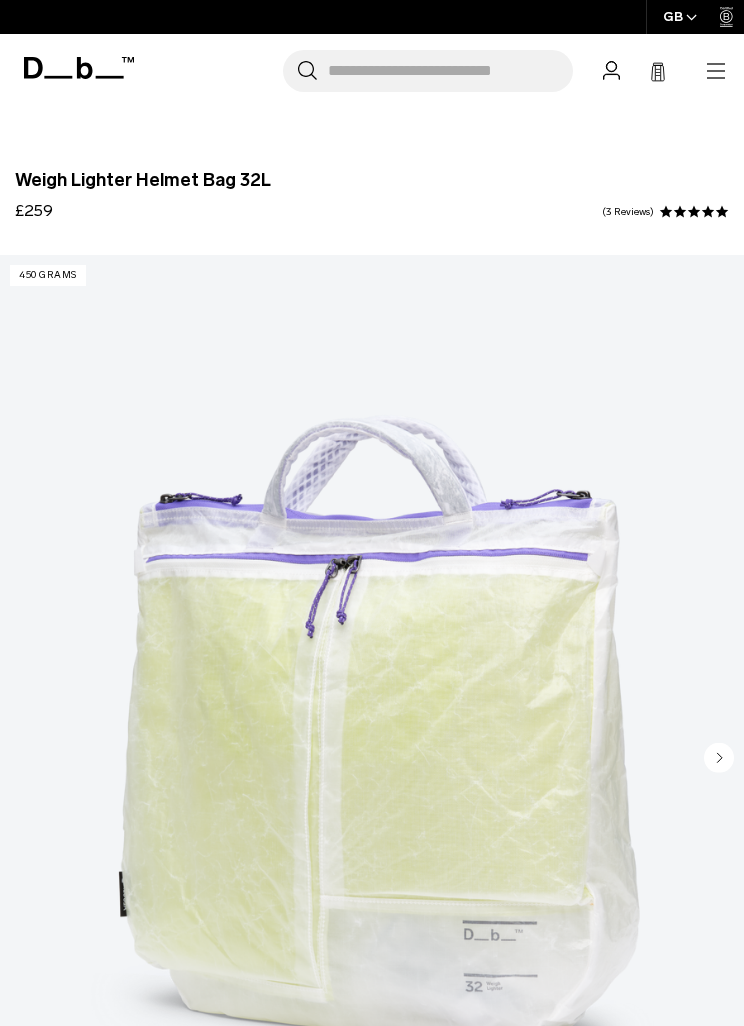 scroll, scrollTop: 175, scrollLeft: 0, axis: vertical 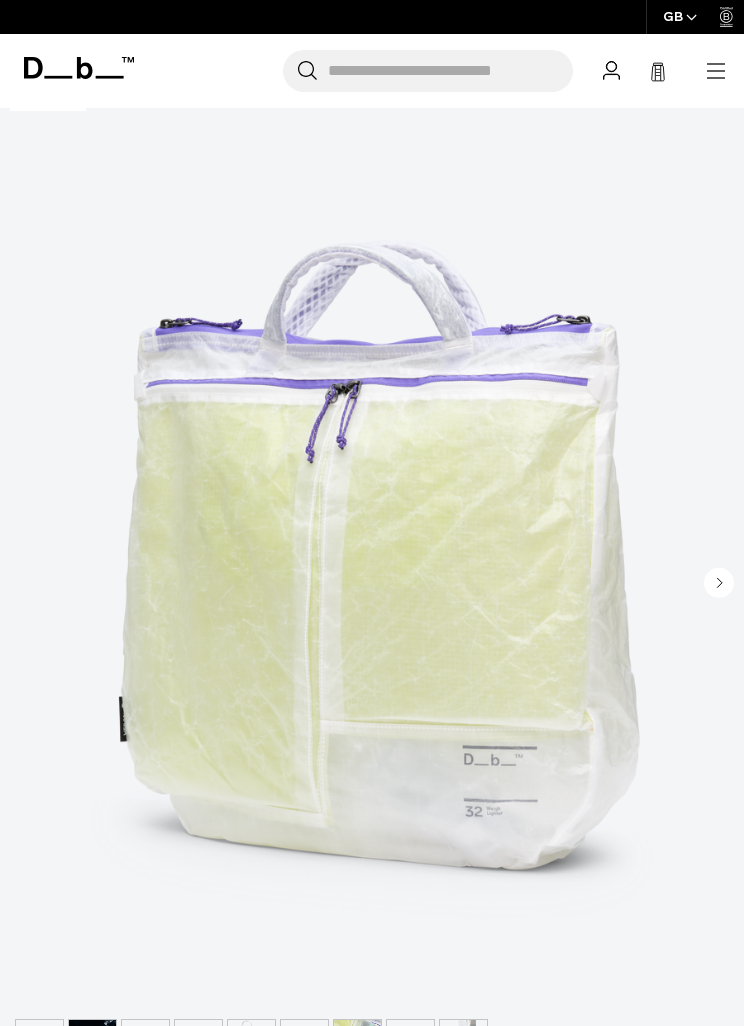 click at bounding box center [372, 544] 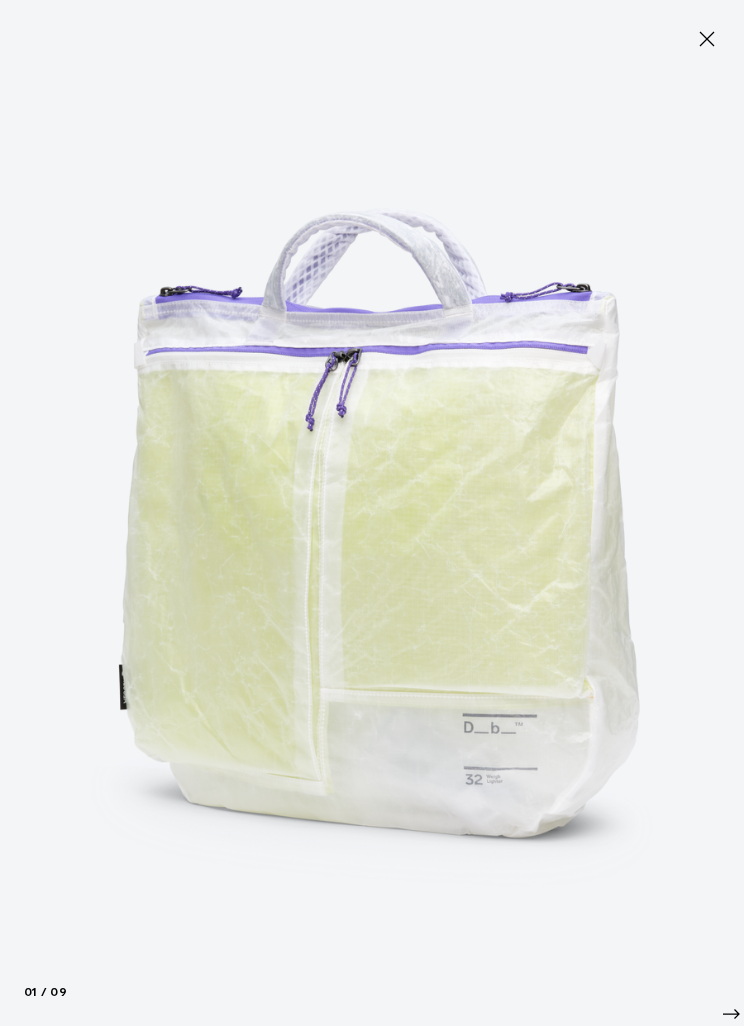 scroll, scrollTop: 0, scrollLeft: 0, axis: both 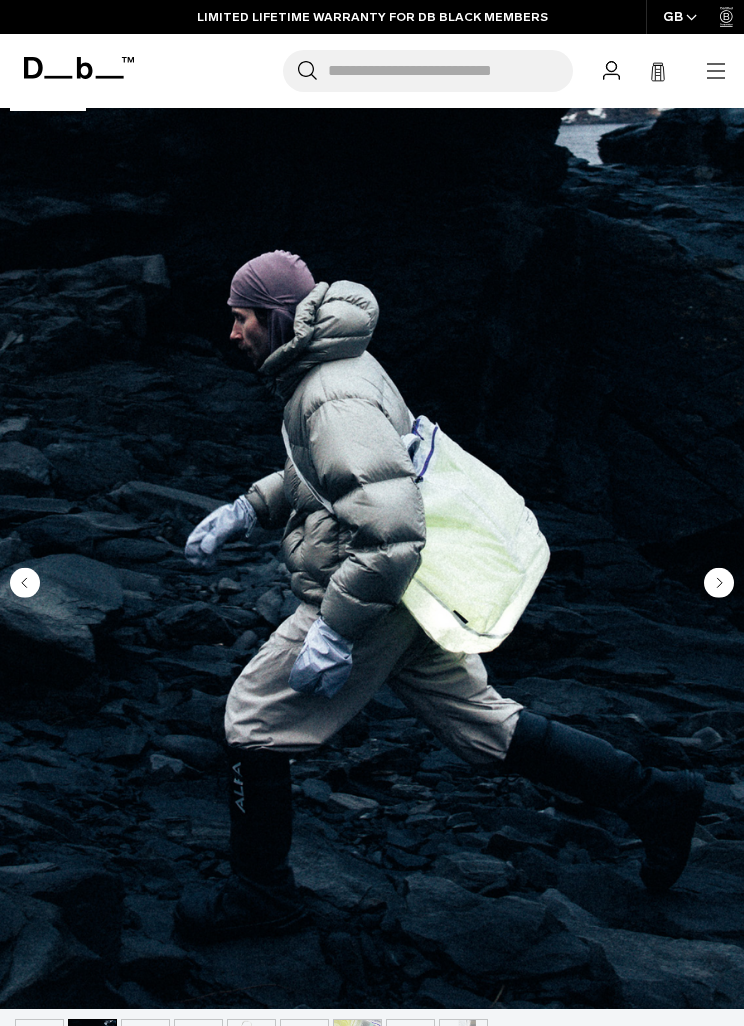 click 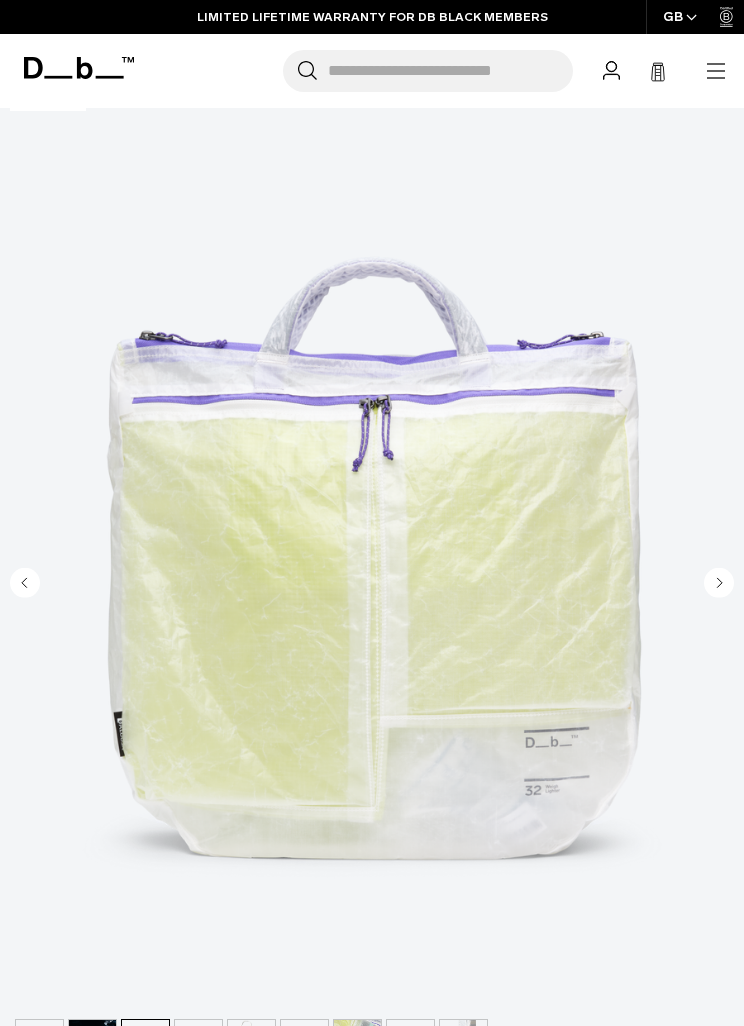 click 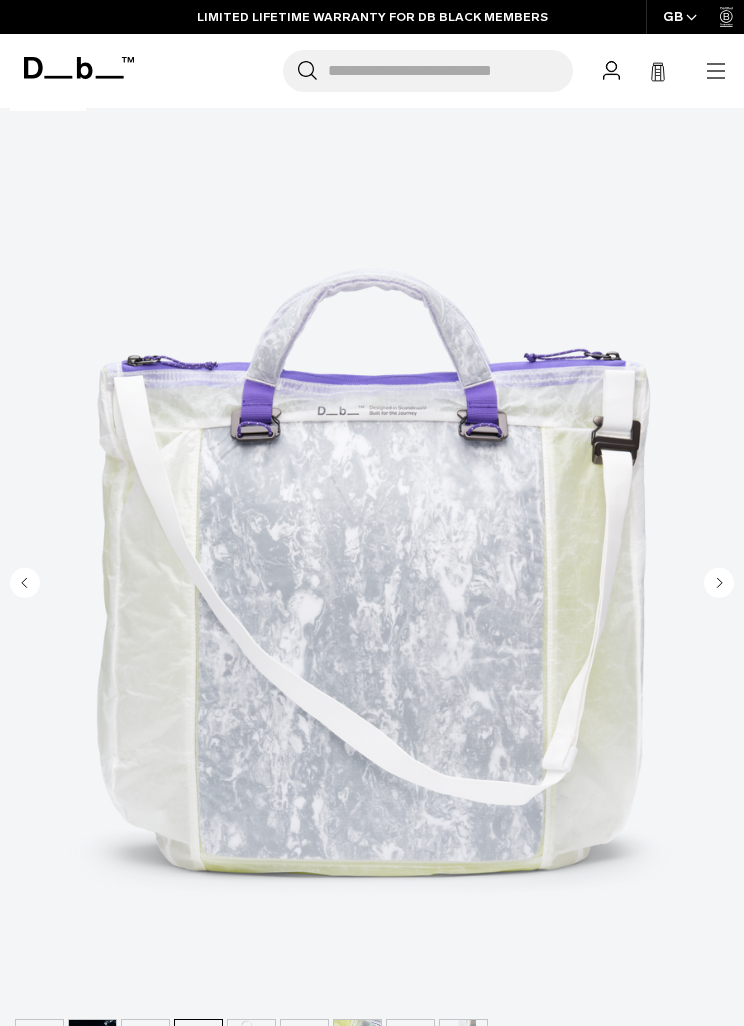 click at bounding box center (372, 544) 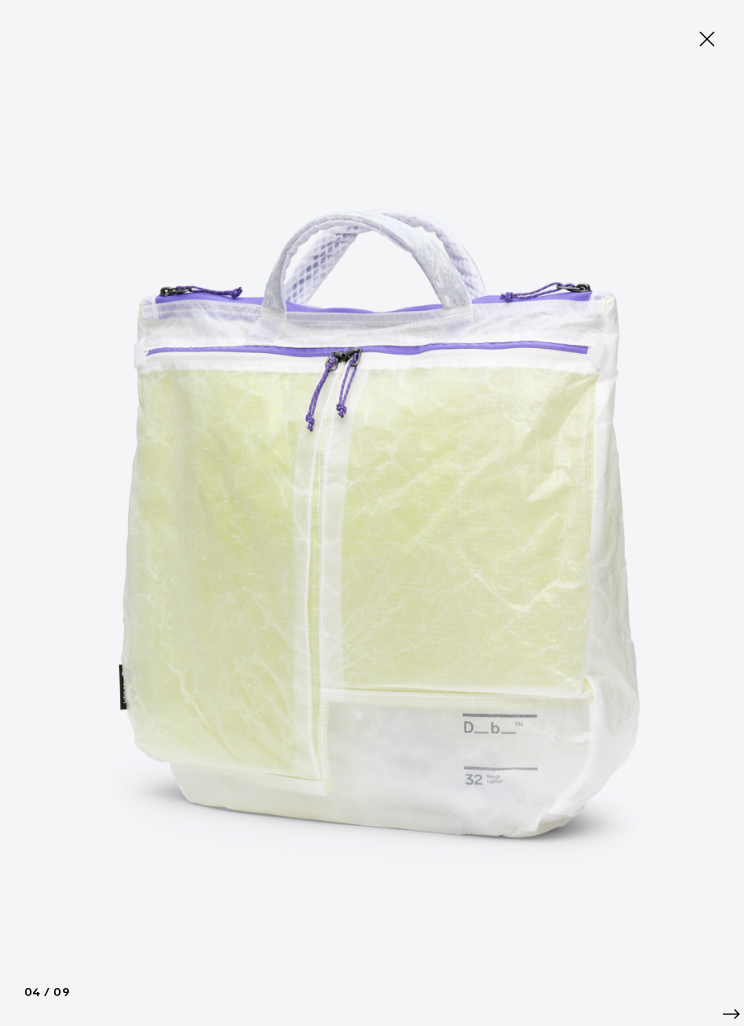 click at bounding box center [372, 513] 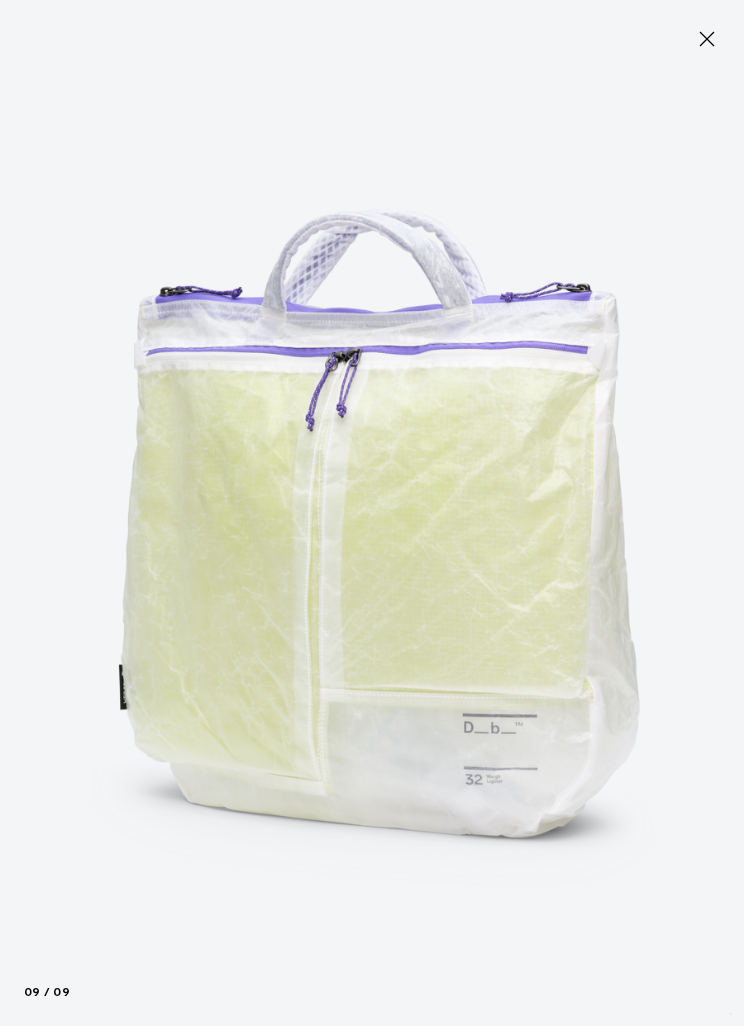 click on "Close" at bounding box center (707, 39) 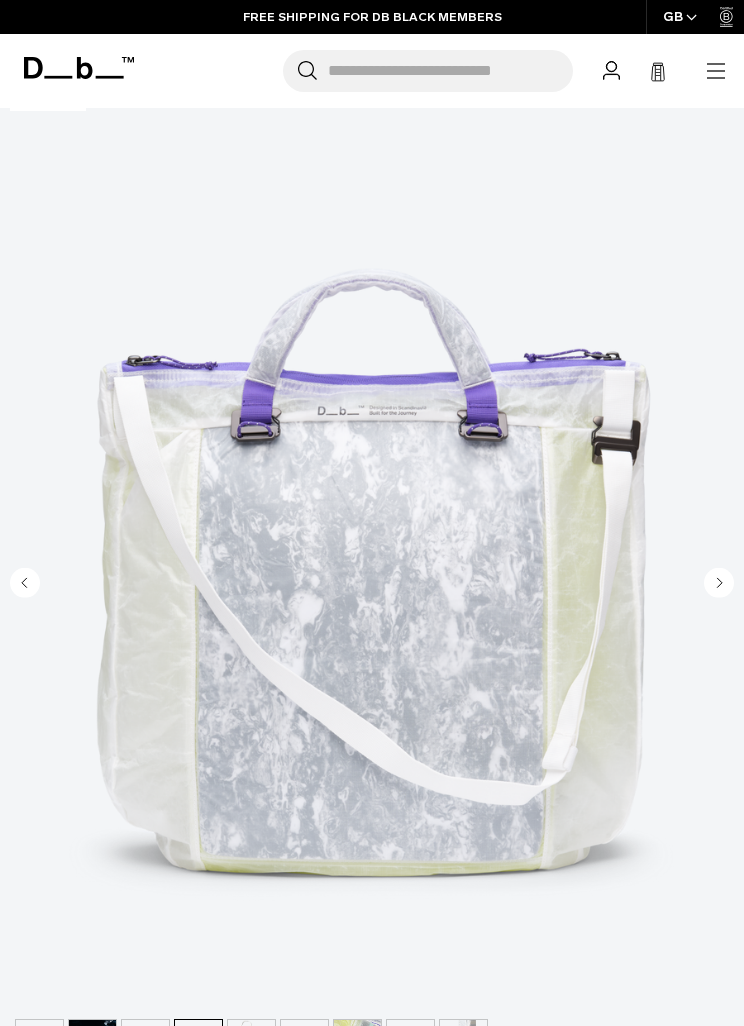 click 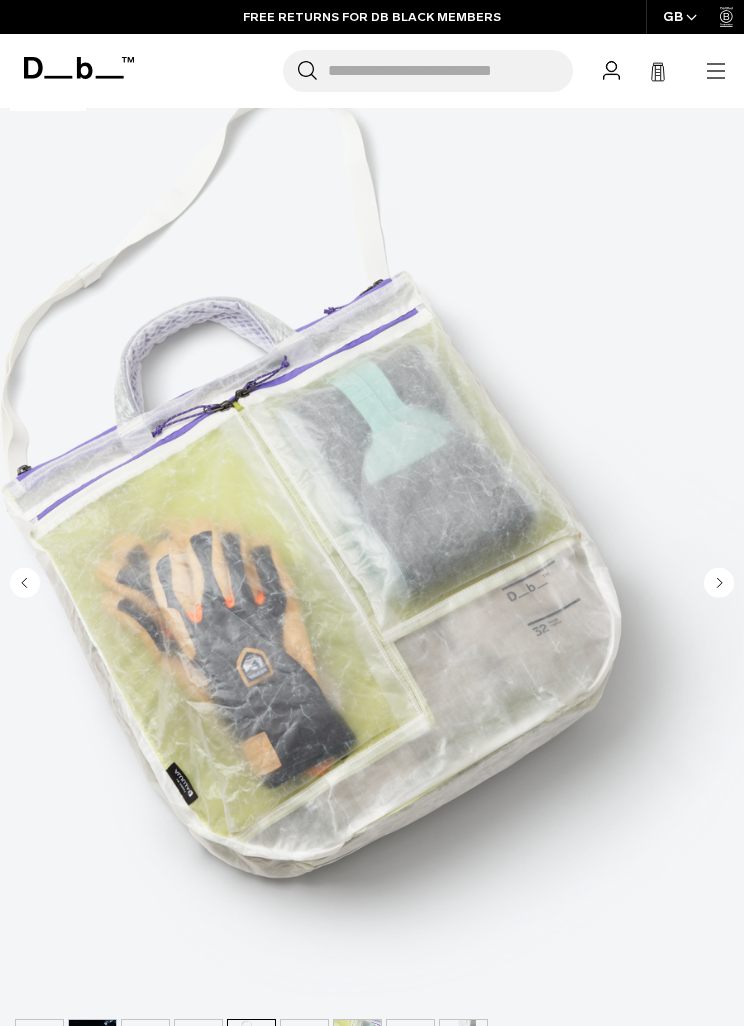 click 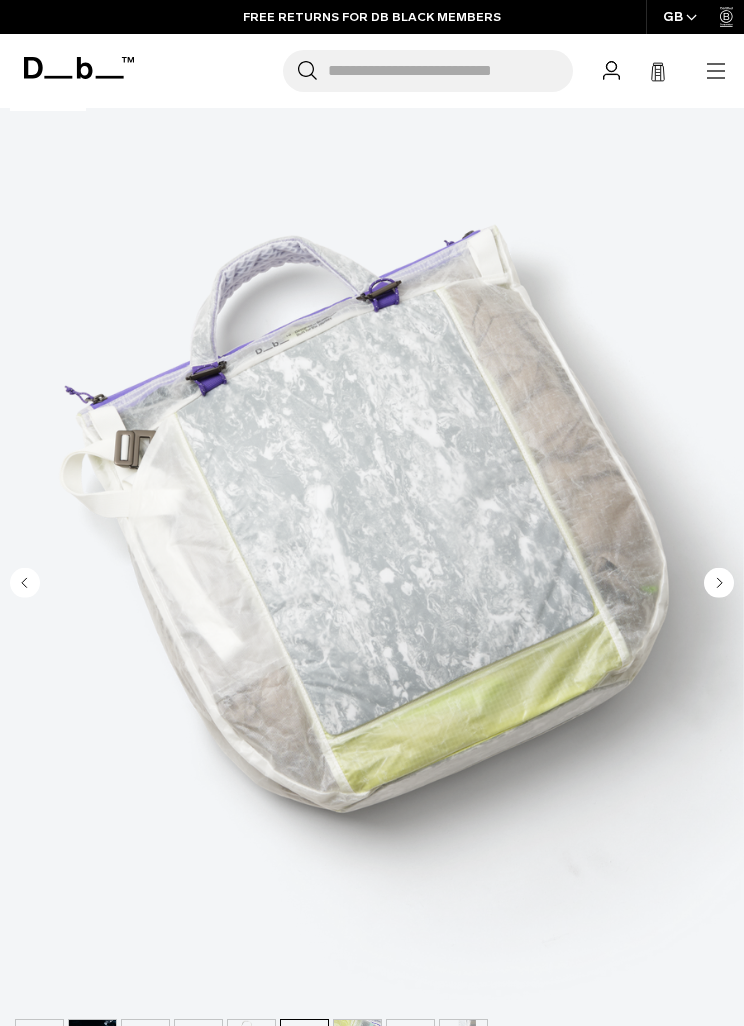 click 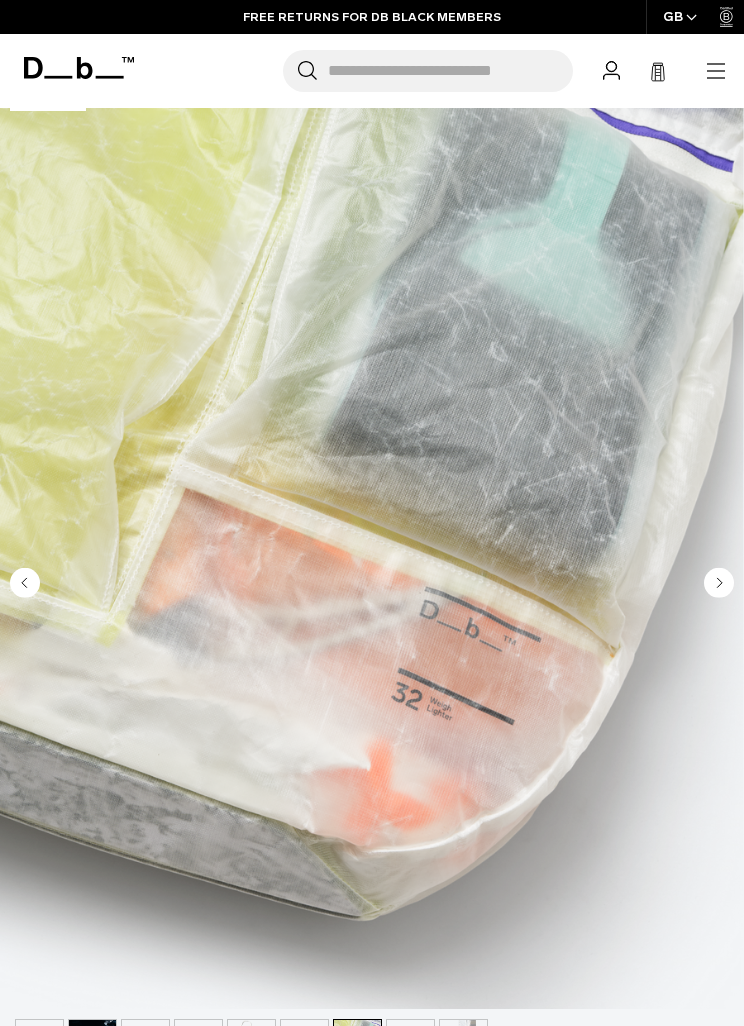 click 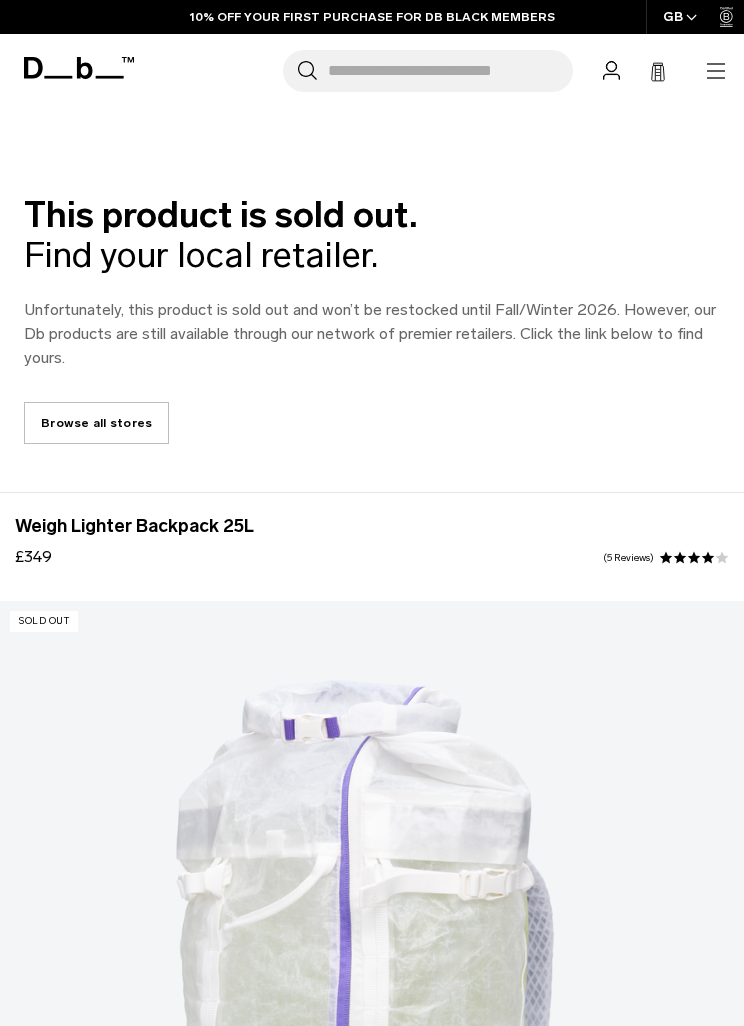 scroll, scrollTop: 0, scrollLeft: 0, axis: both 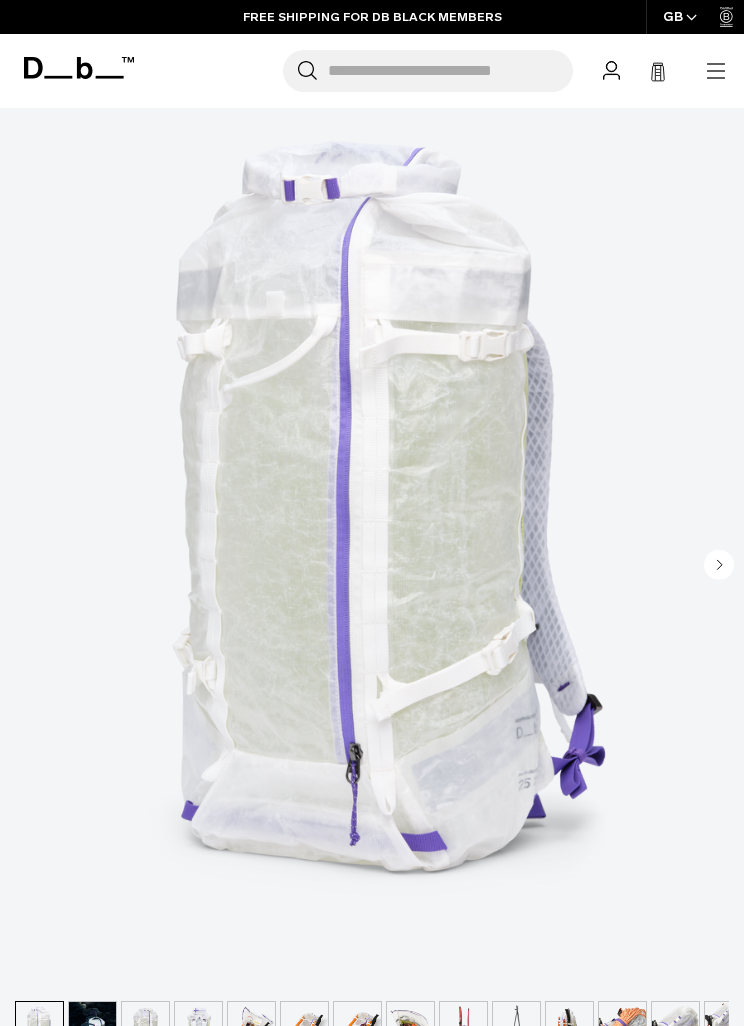 click 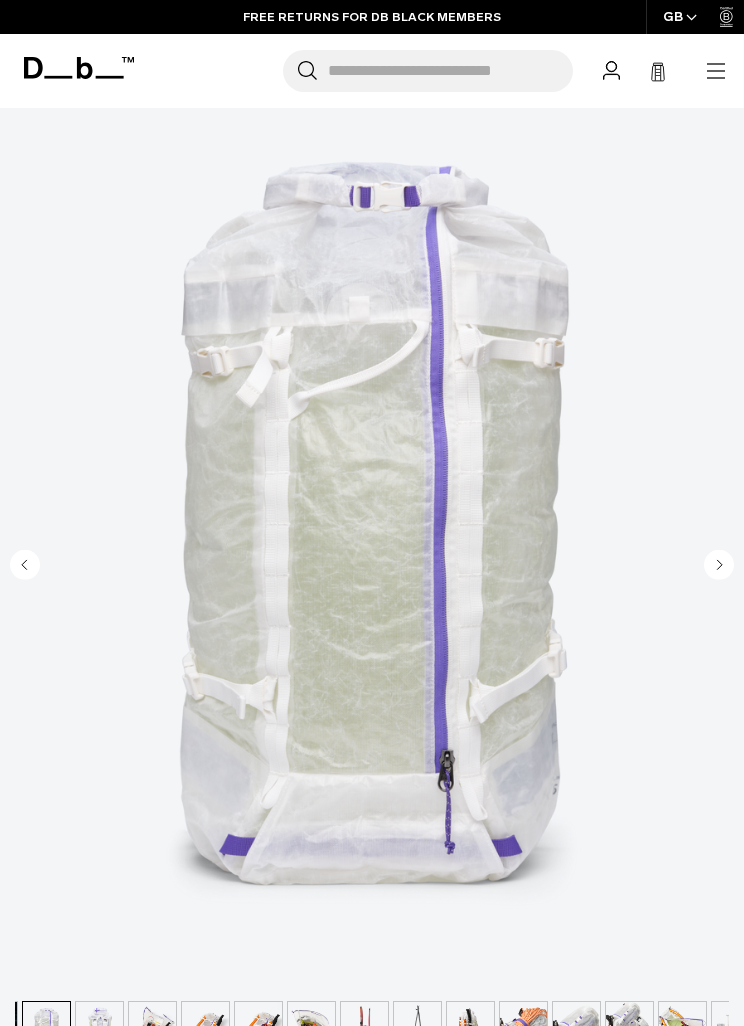 scroll, scrollTop: 0, scrollLeft: 106, axis: horizontal 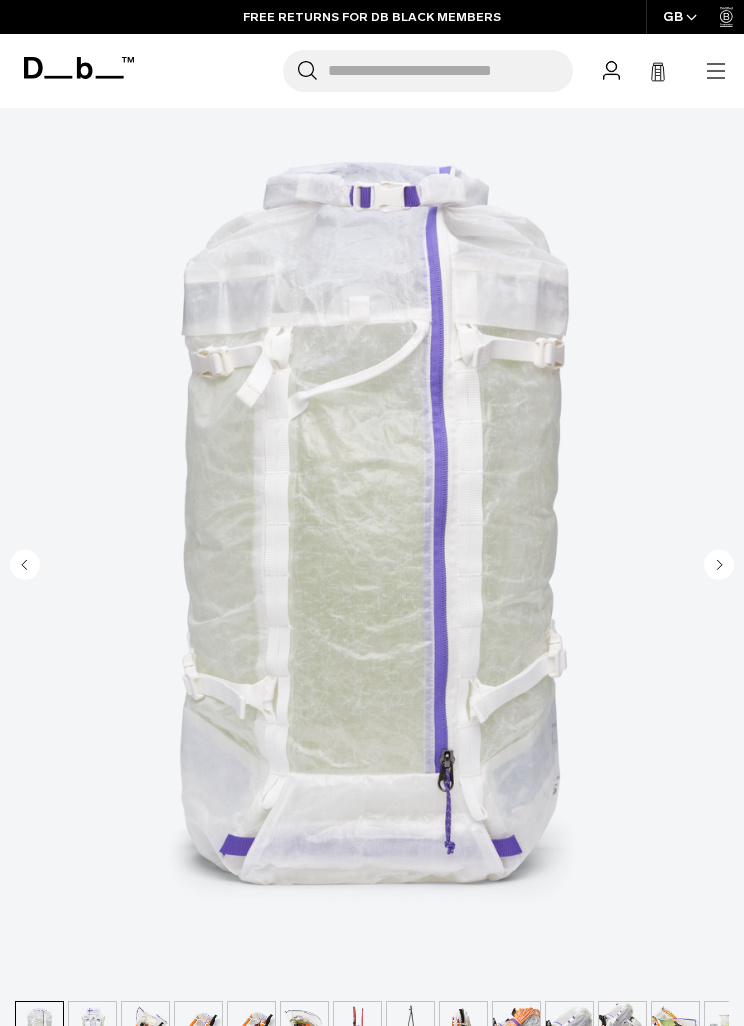 click at bounding box center (372, 526) 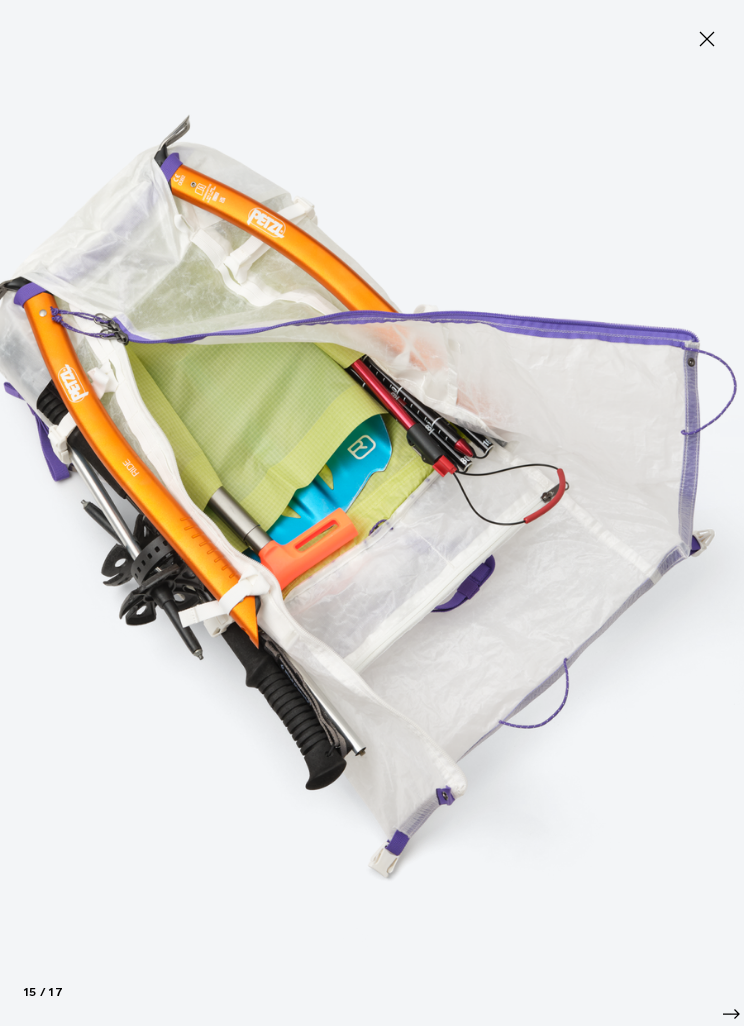 click at bounding box center (372, 513) 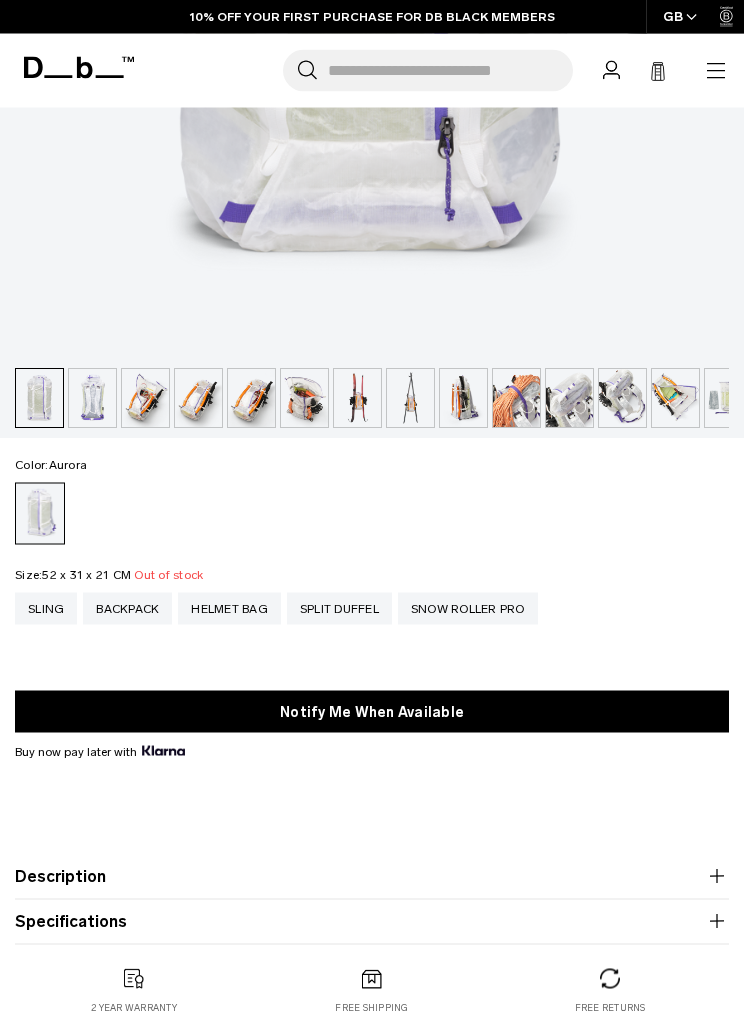 scroll, scrollTop: 1172, scrollLeft: 0, axis: vertical 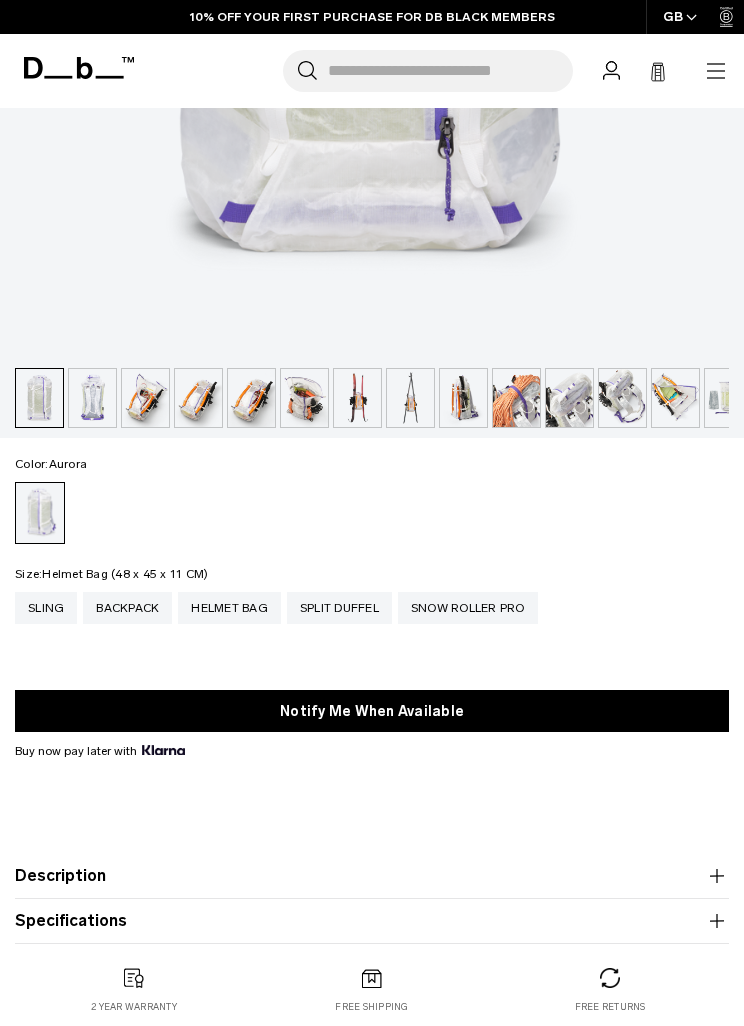 click on "Helmet Bag" at bounding box center [229, 608] 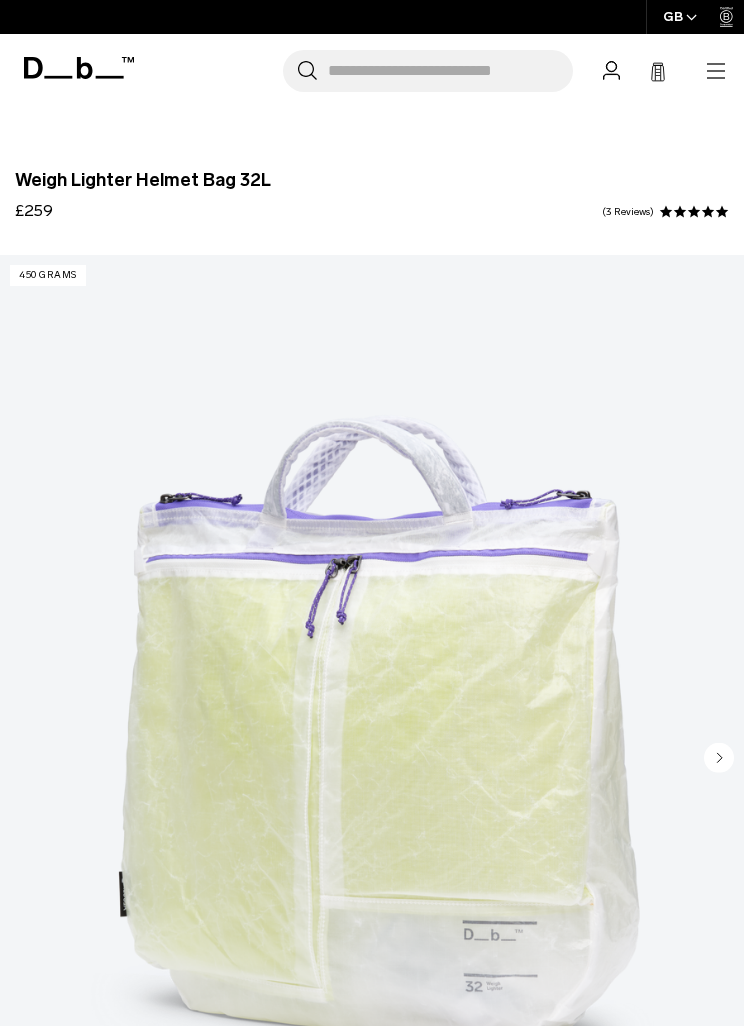 scroll, scrollTop: 919, scrollLeft: 0, axis: vertical 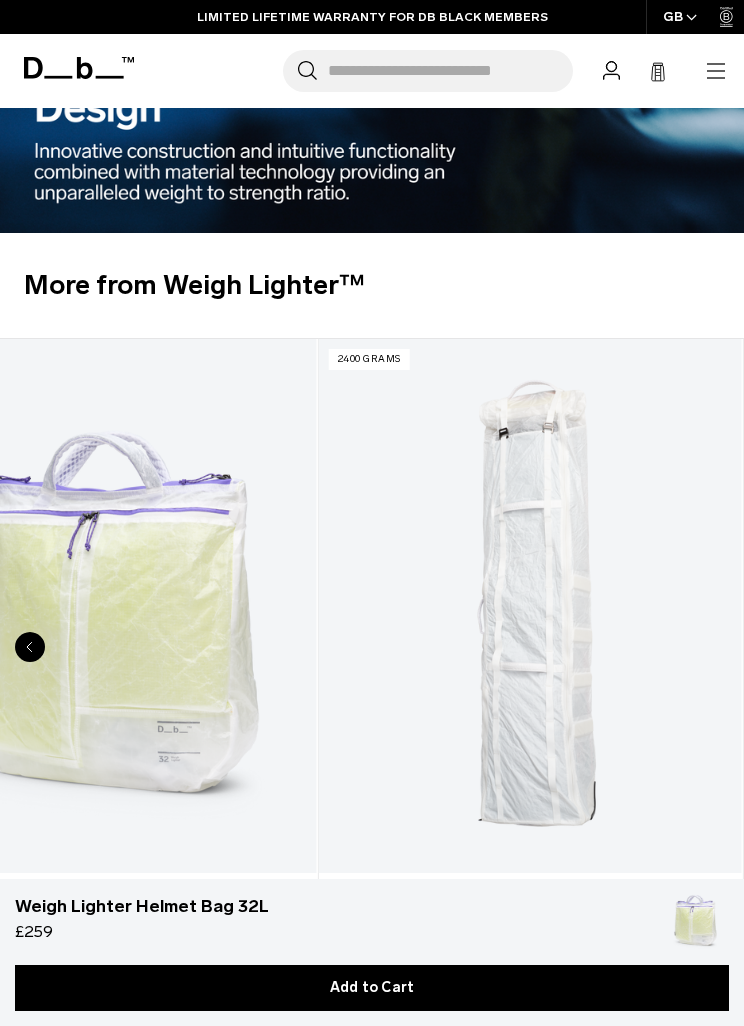 click at bounding box center (530, 606) 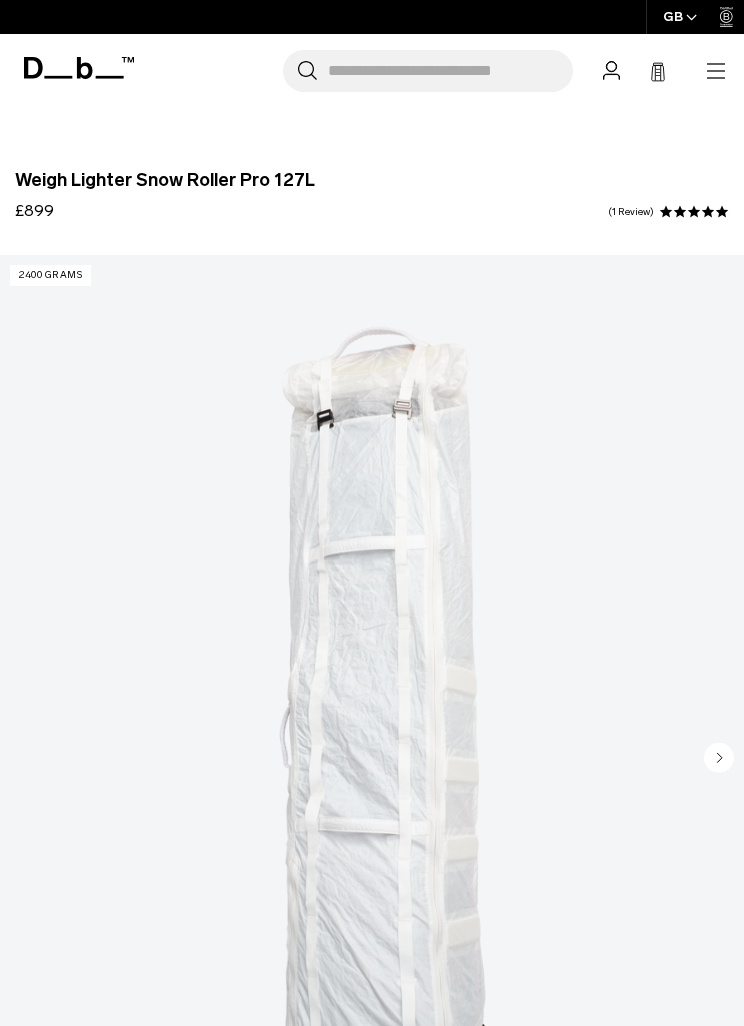 scroll, scrollTop: 0, scrollLeft: 0, axis: both 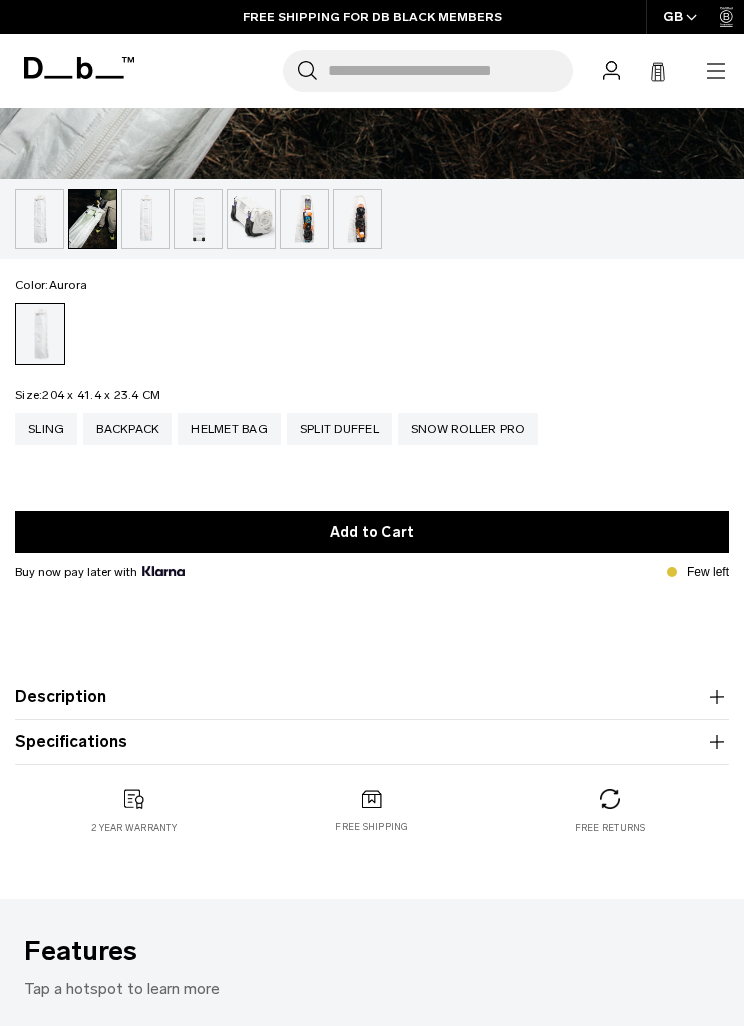 click on "Split Duffel" at bounding box center (339, 429) 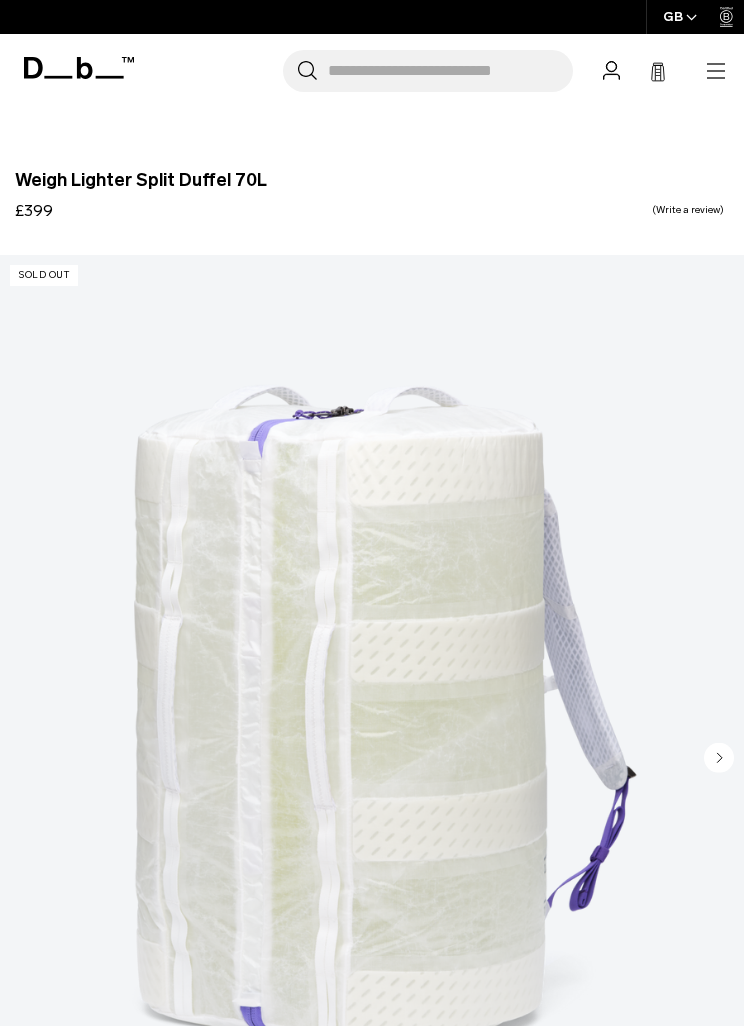 scroll, scrollTop: 0, scrollLeft: 0, axis: both 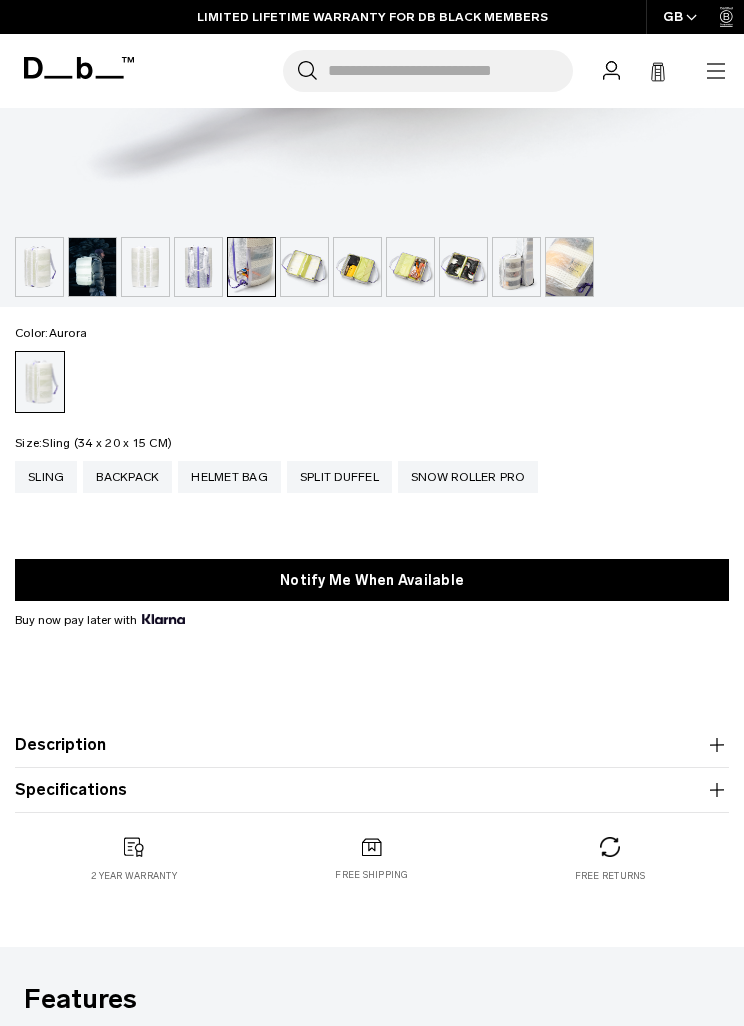 click on "Sling" at bounding box center (46, 477) 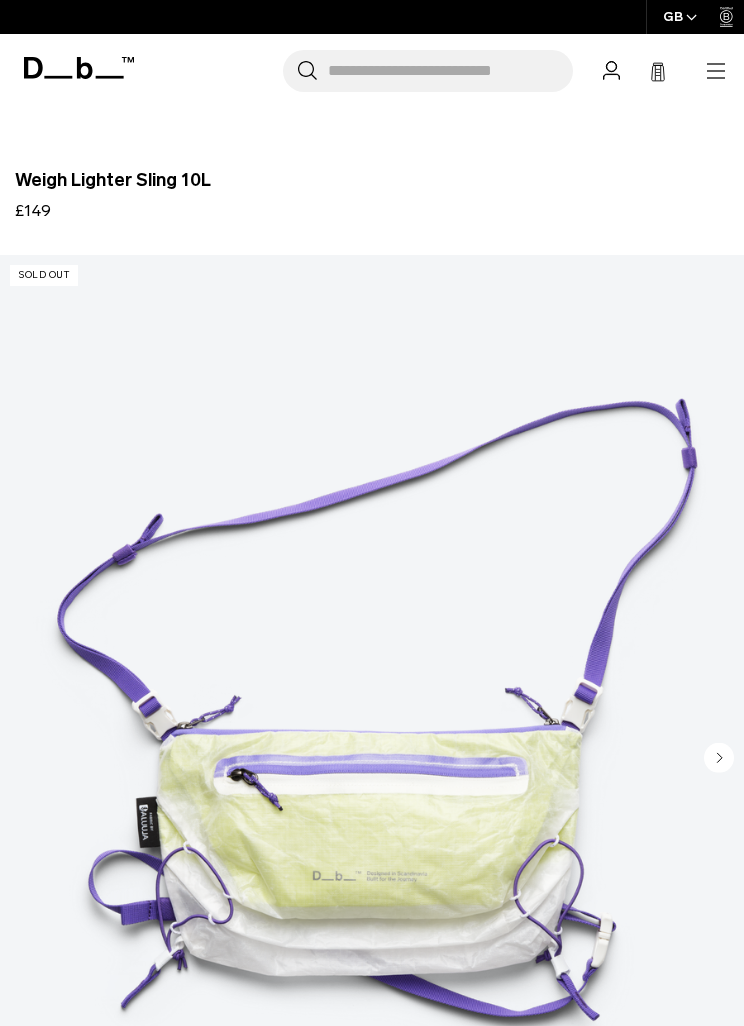 scroll, scrollTop: 0, scrollLeft: 0, axis: both 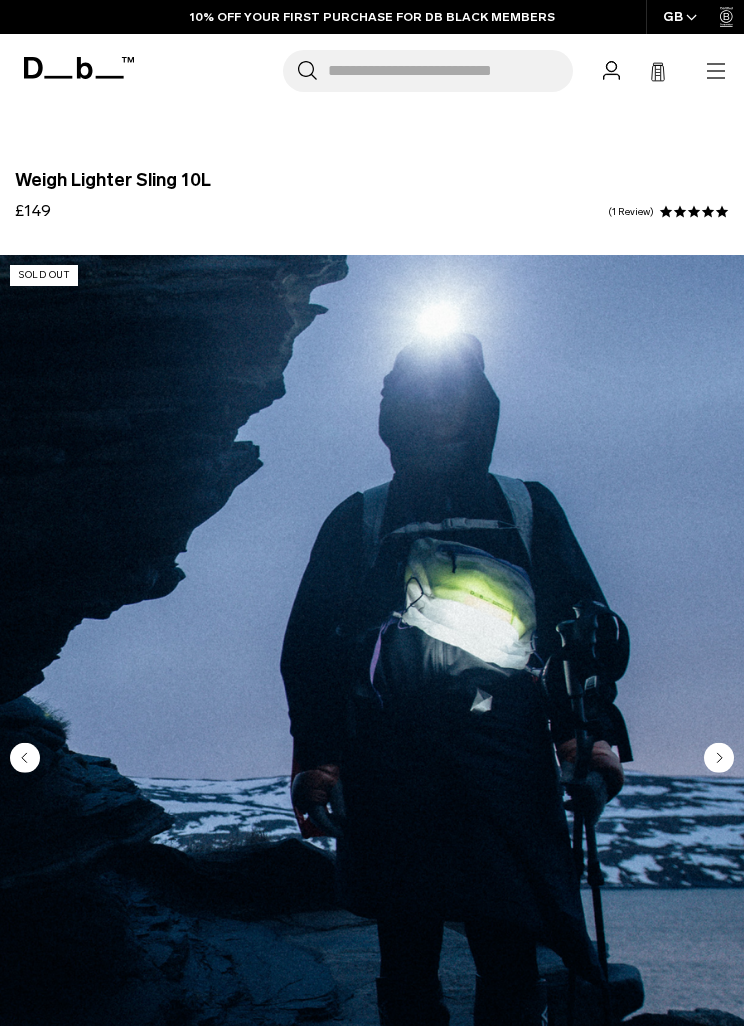 click 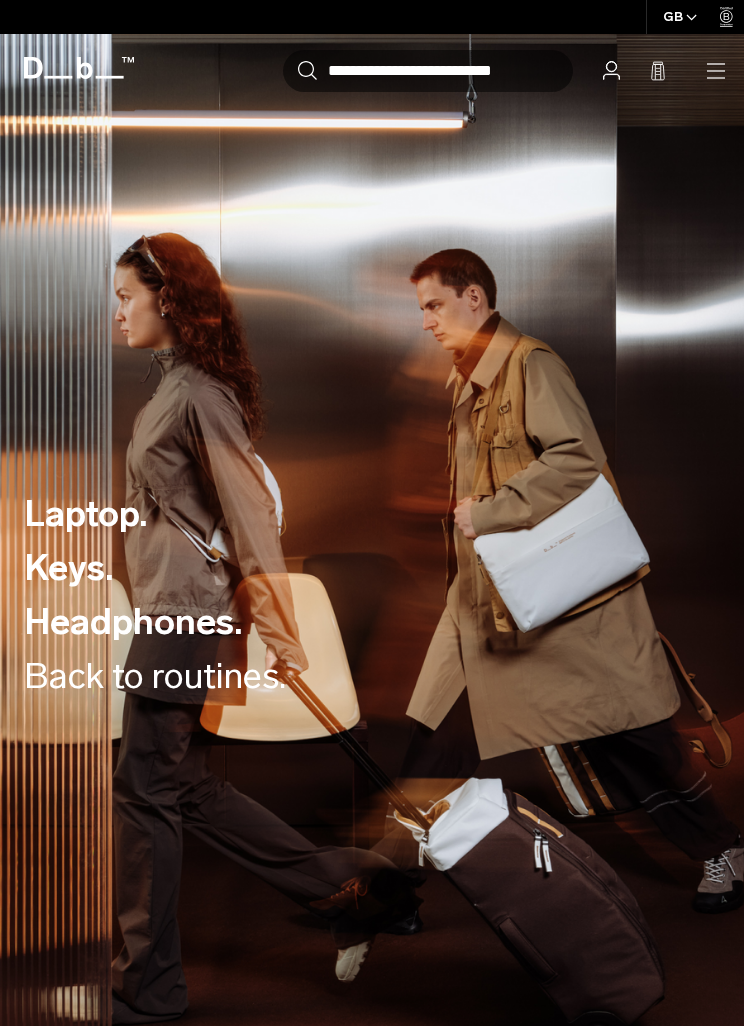 scroll, scrollTop: 0, scrollLeft: 0, axis: both 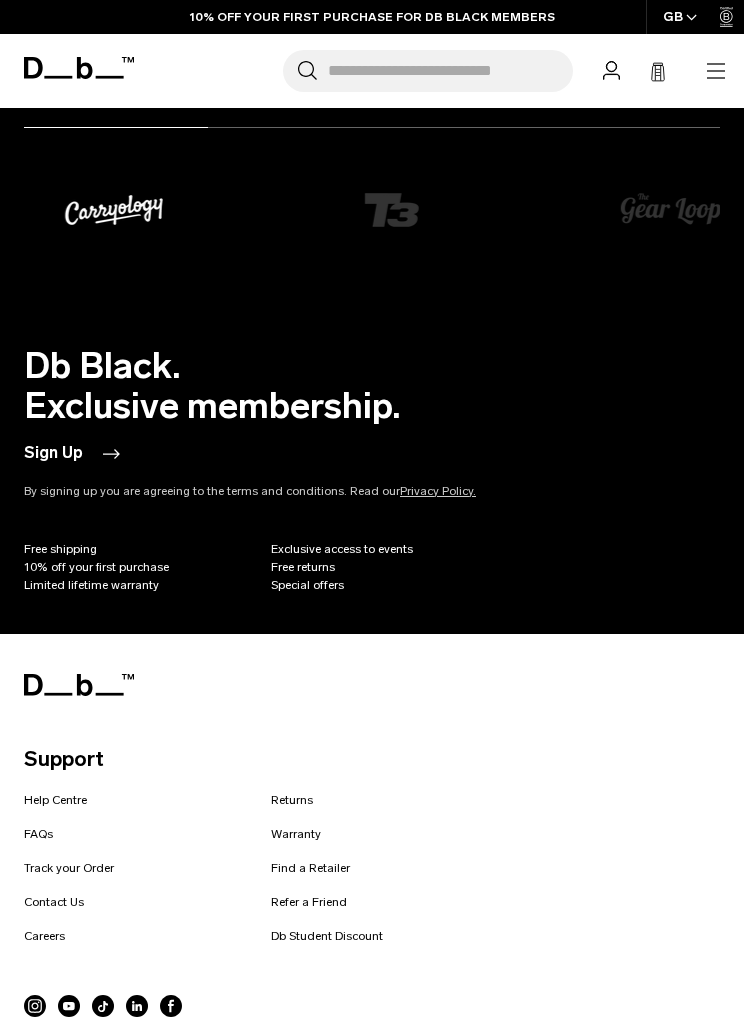 click 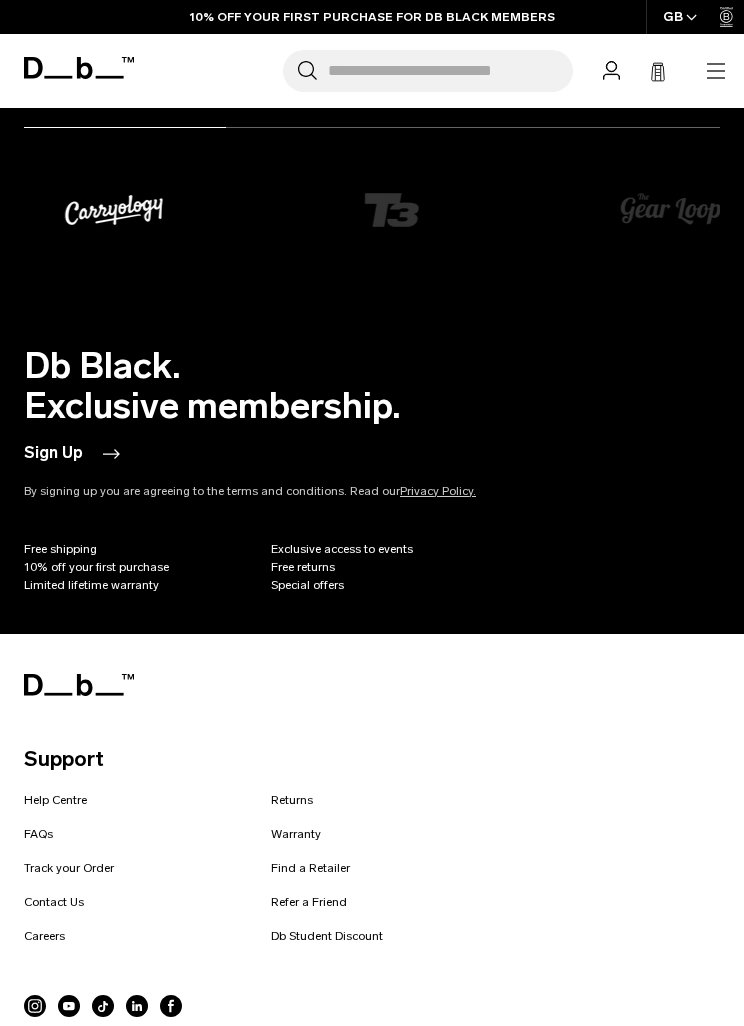 scroll, scrollTop: 3298, scrollLeft: 0, axis: vertical 